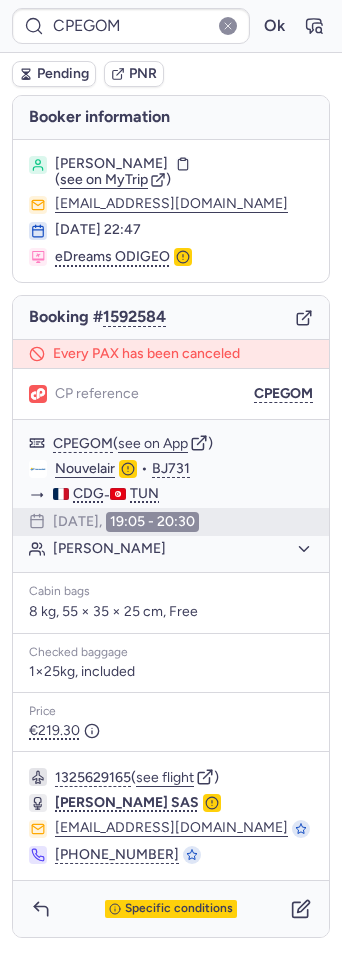 scroll, scrollTop: 0, scrollLeft: 0, axis: both 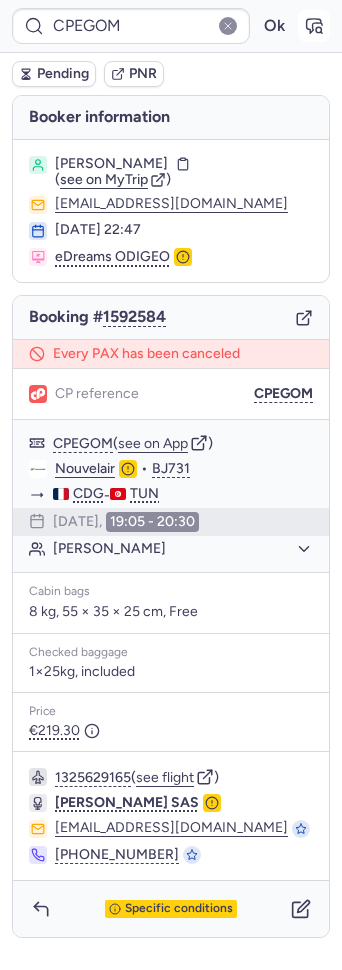 click 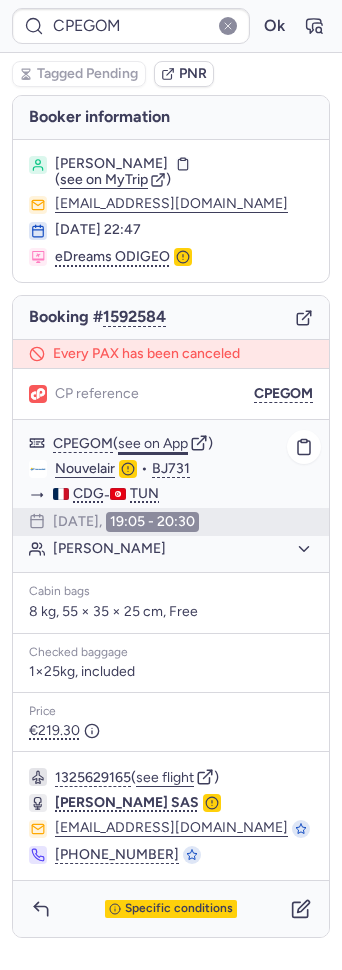 click on "see on App" 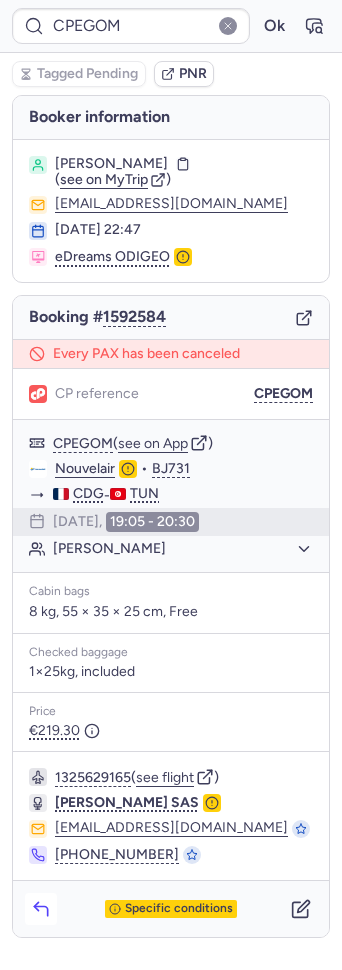 click 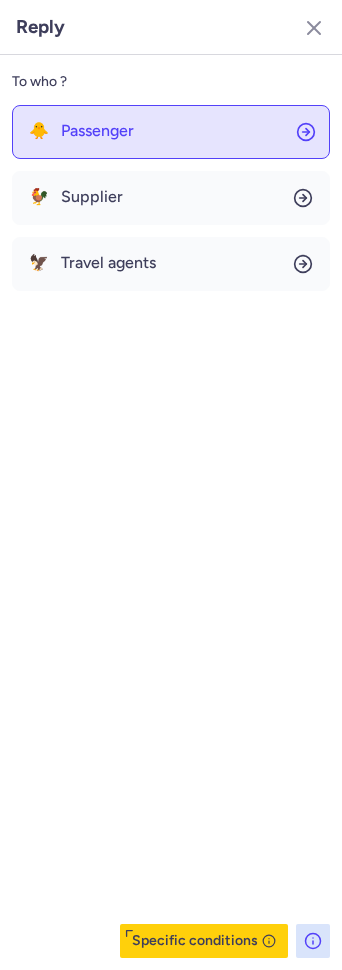 click on "🐥 Passenger" 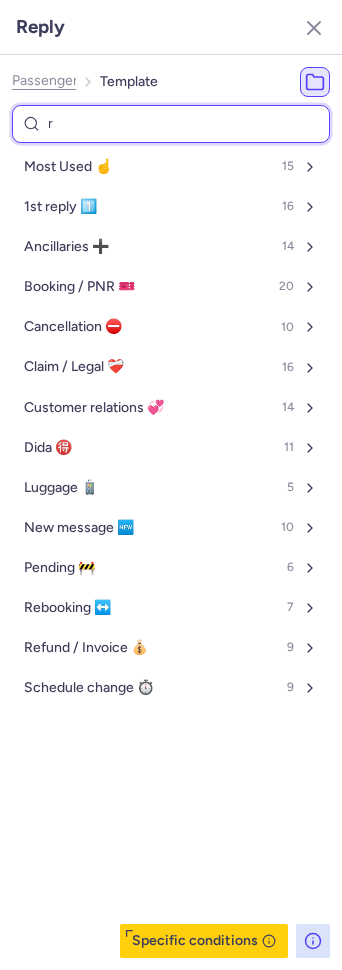 type on "re" 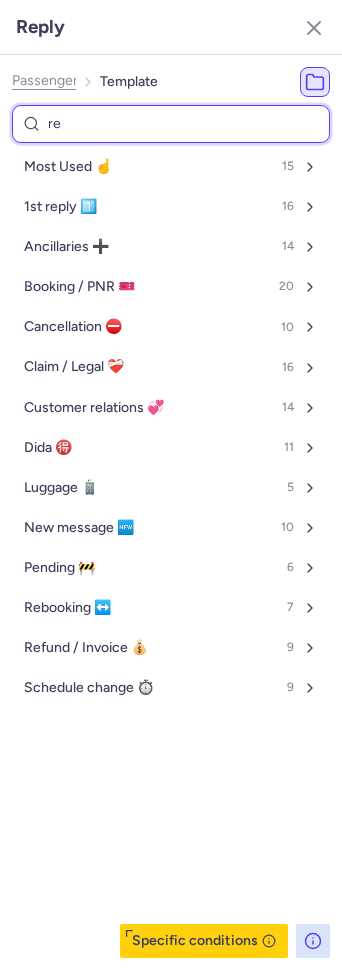 select on "en" 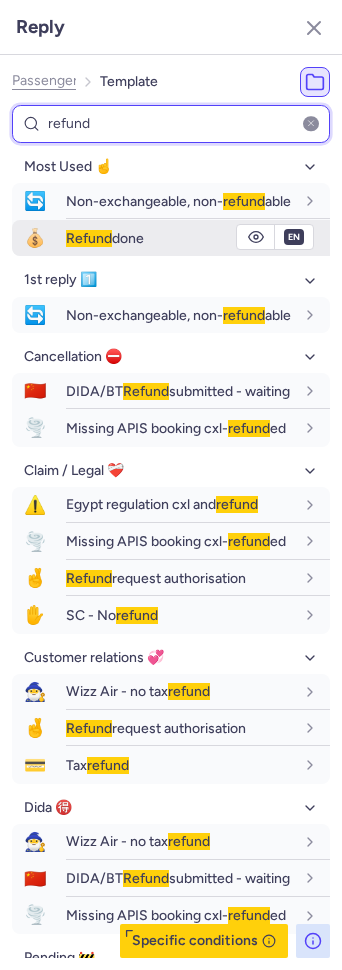 type on "refund" 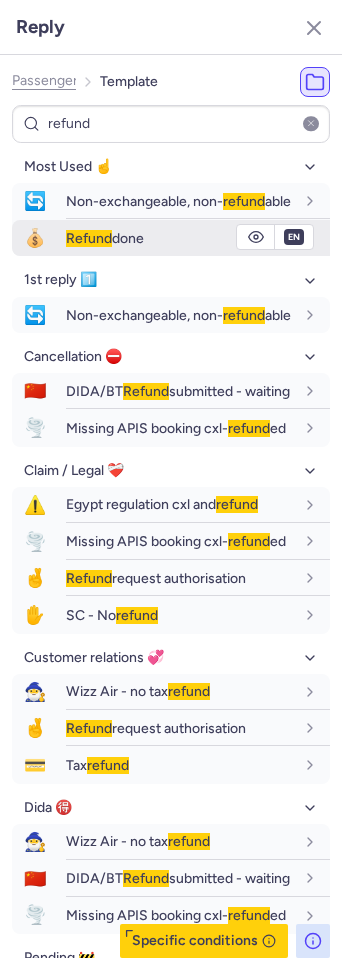 click on "Refund  done" at bounding box center [180, 238] 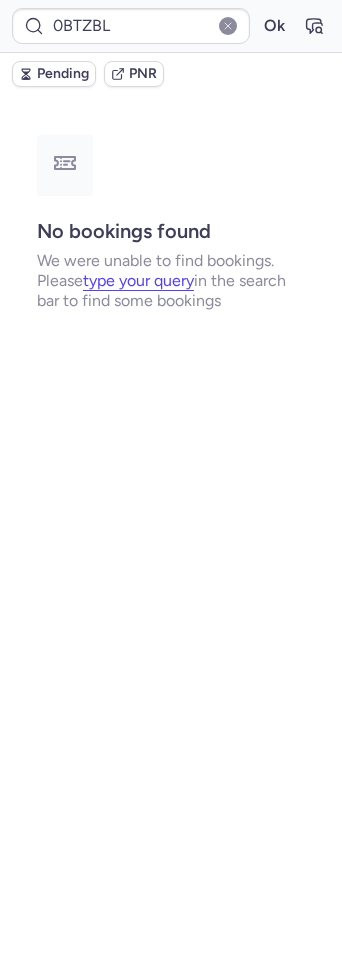 type on "2904235917" 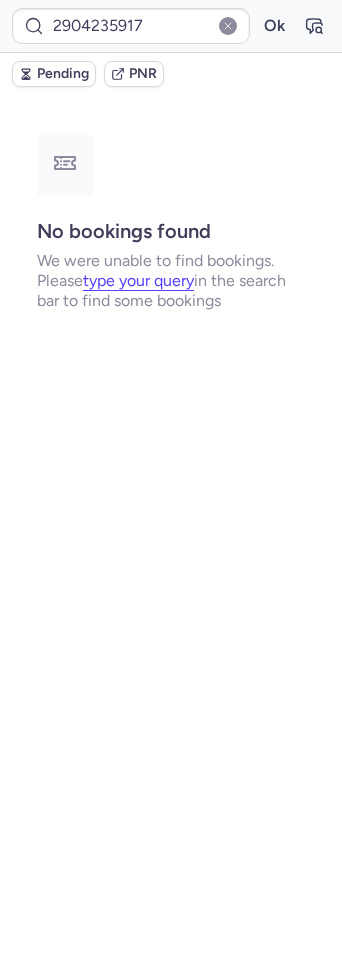 type on "CP5WPG" 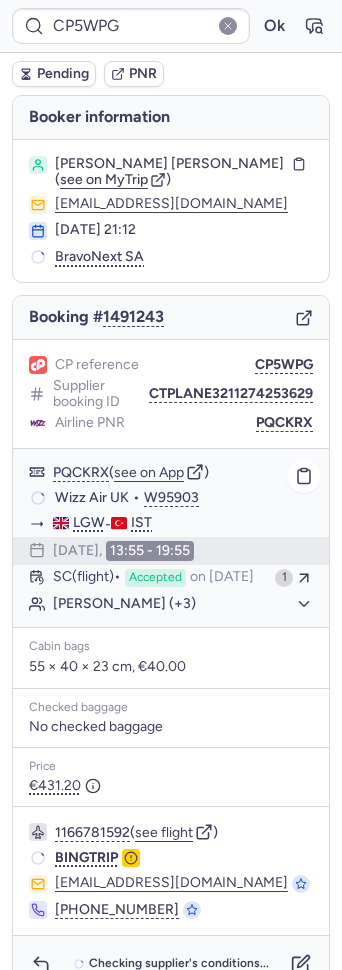 scroll, scrollTop: 55, scrollLeft: 0, axis: vertical 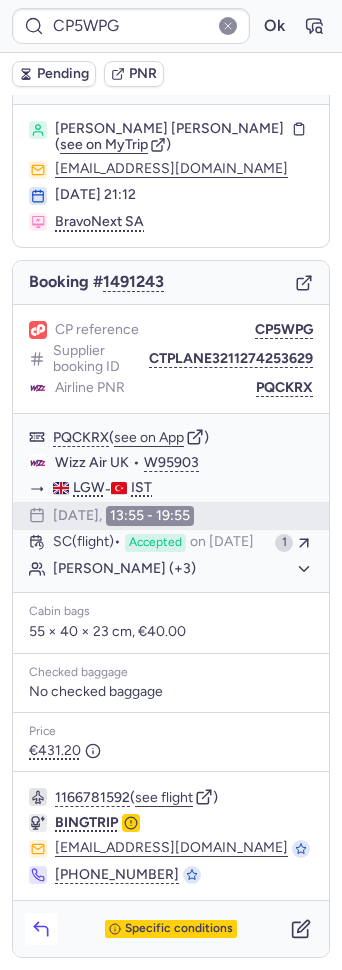 click at bounding box center (41, 929) 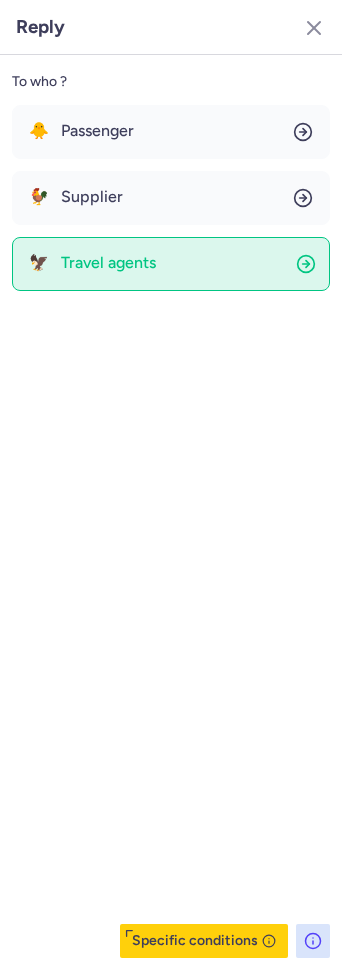 click on "🦅 Travel agents" 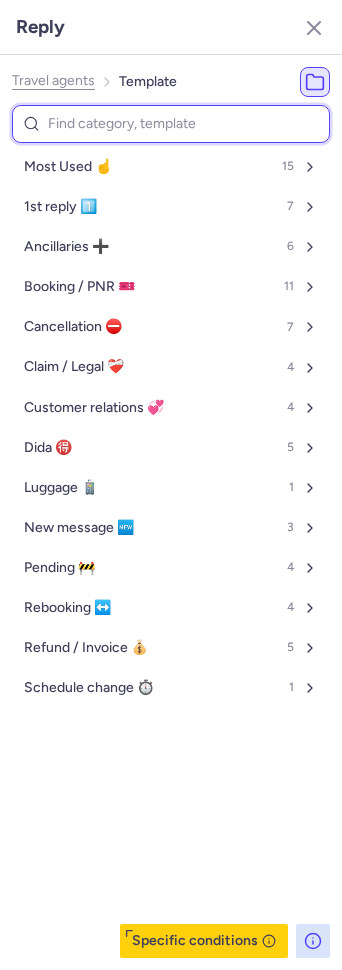 click at bounding box center (171, 124) 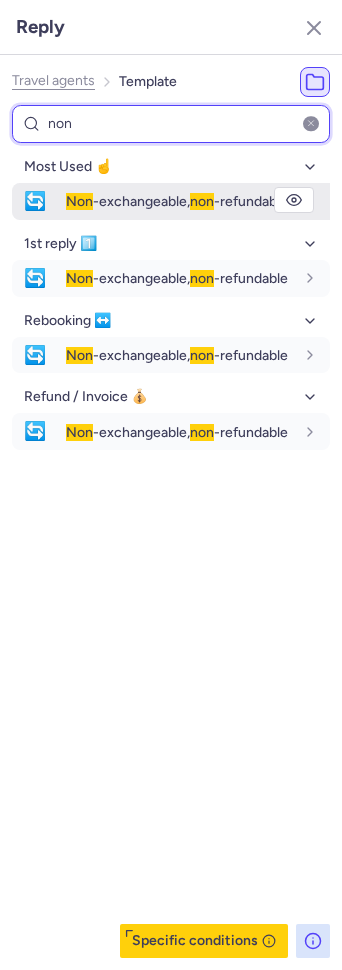 type on "non" 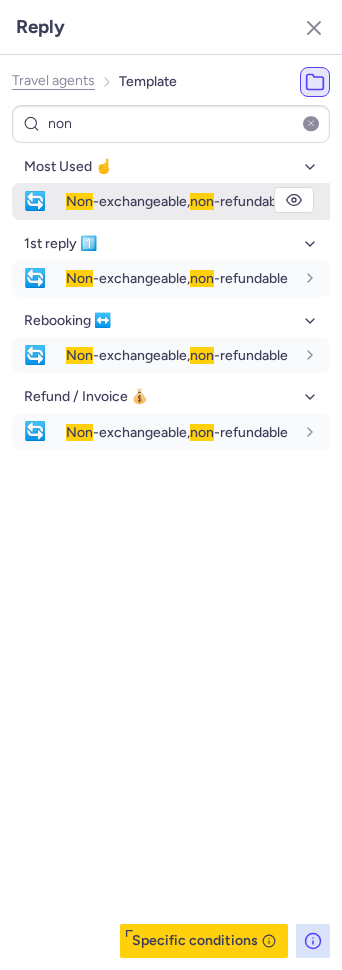 click on "Non -exchangeable,  non -refundable" at bounding box center [177, 201] 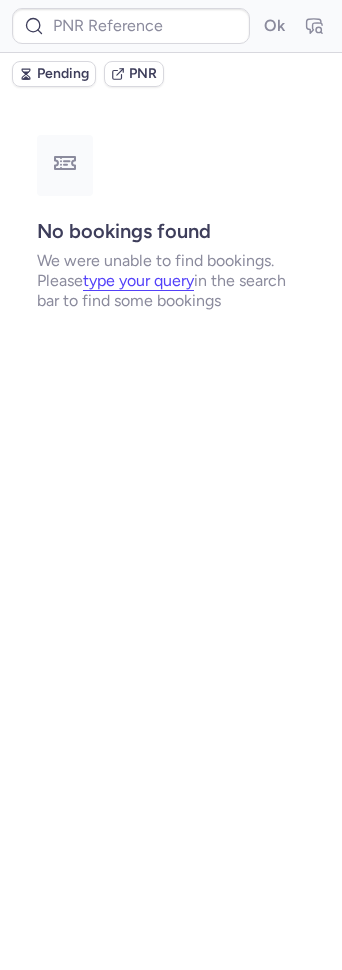 scroll, scrollTop: 0, scrollLeft: 0, axis: both 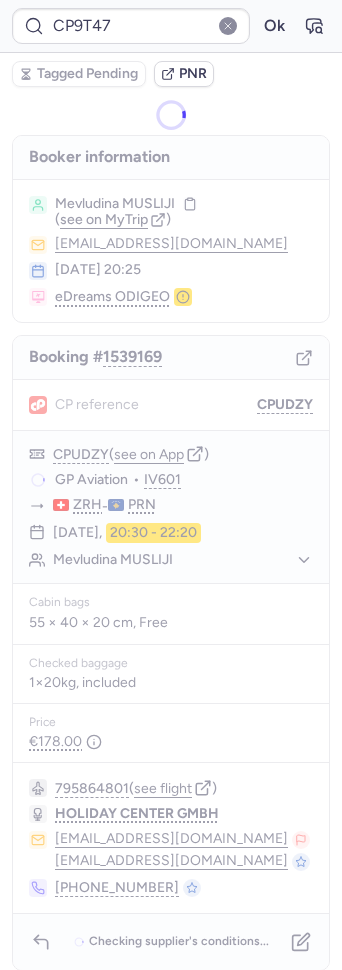 type on "CPHK2A" 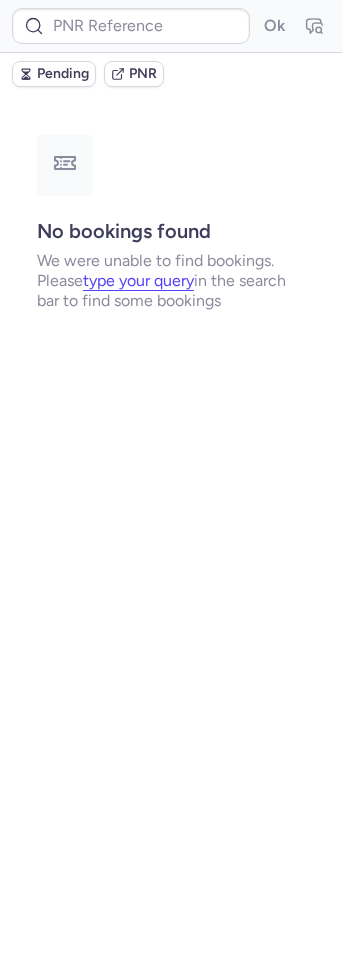 type on "CP9LS7" 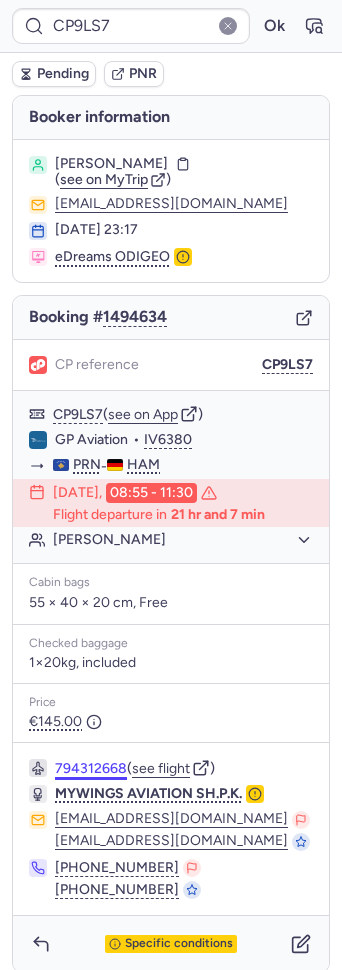 scroll, scrollTop: 15, scrollLeft: 0, axis: vertical 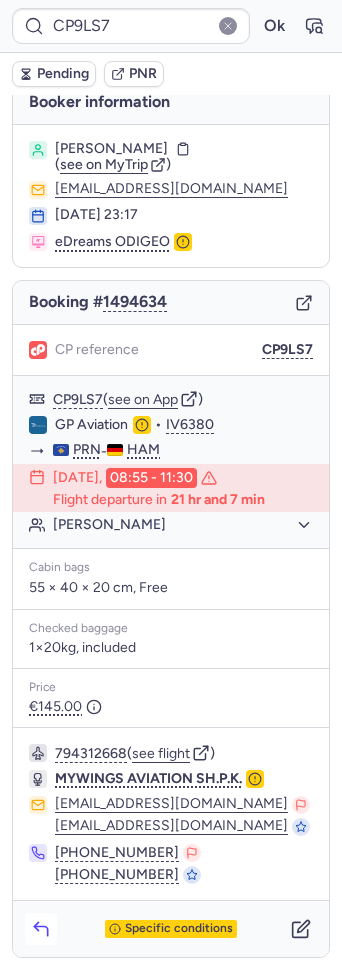 click 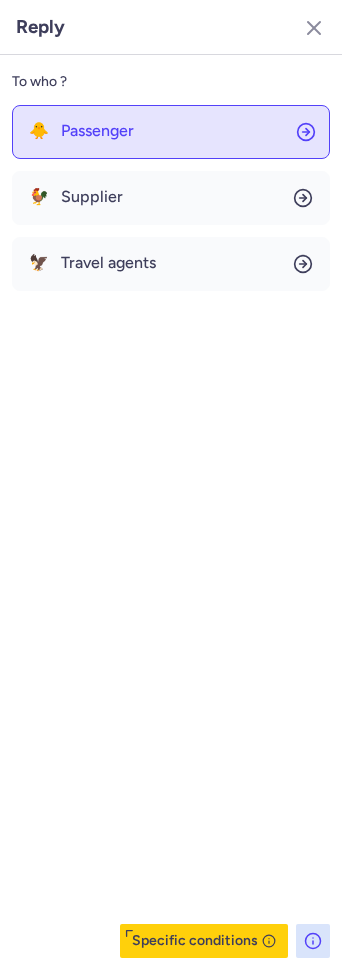 click on "🐥 Passenger" 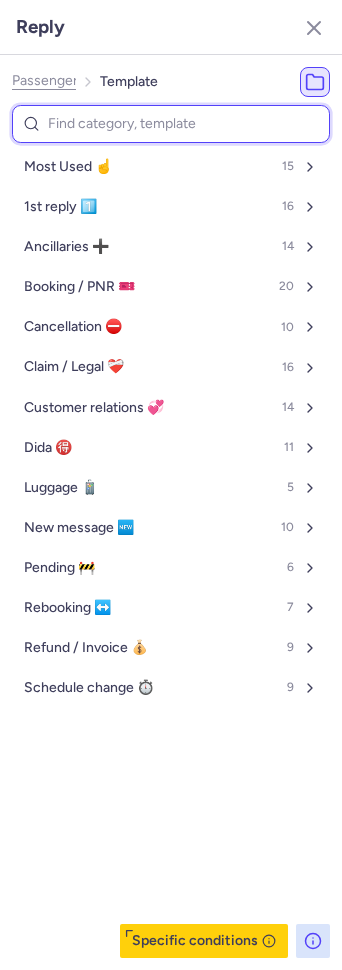 click at bounding box center (171, 124) 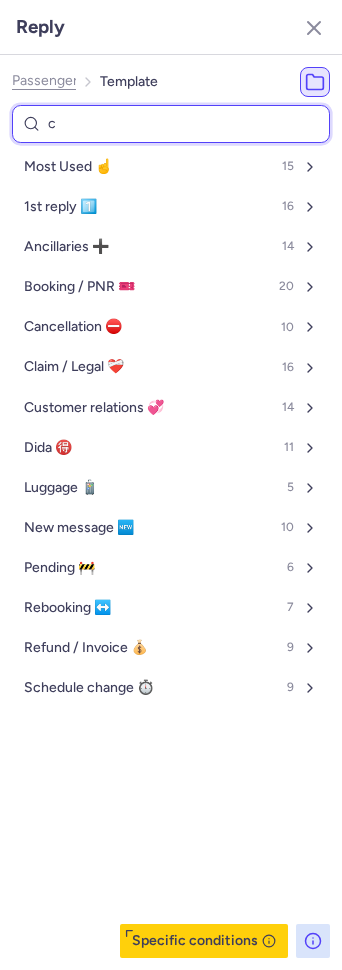 type on "ca" 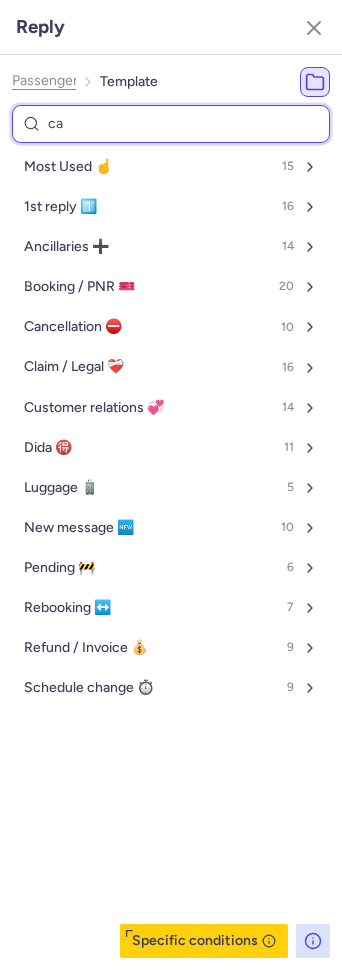 select on "en" 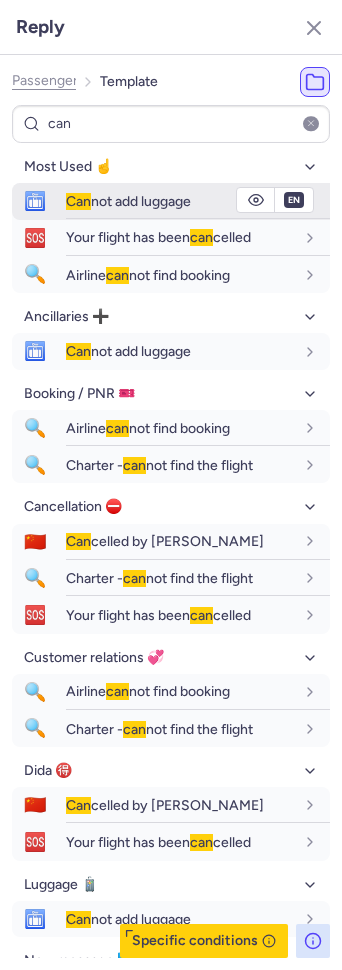 click on "Can not add luggage" at bounding box center [128, 201] 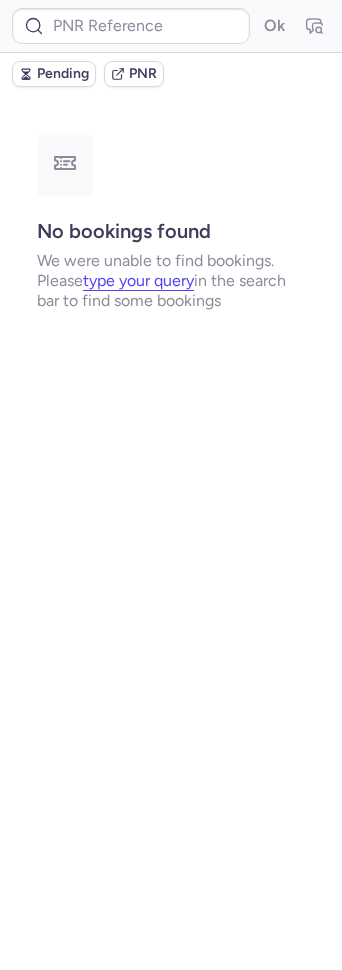 scroll, scrollTop: 0, scrollLeft: 0, axis: both 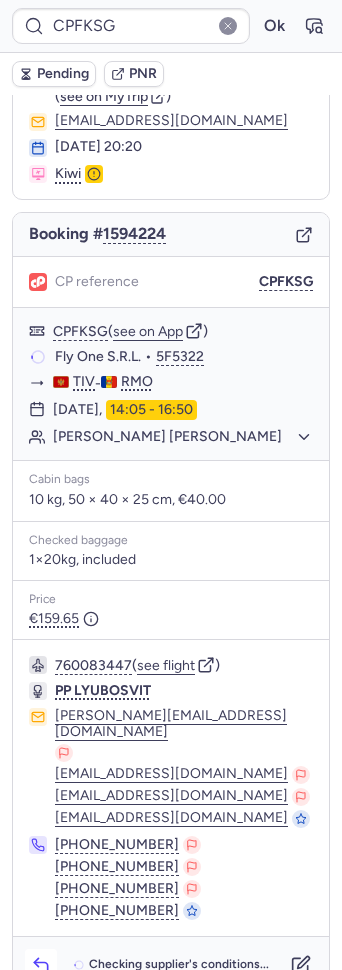 click at bounding box center (41, 965) 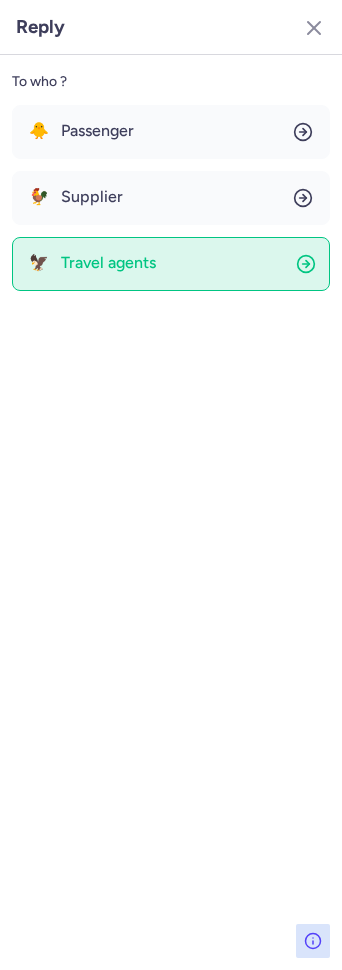 click on "🦅 Travel agents" 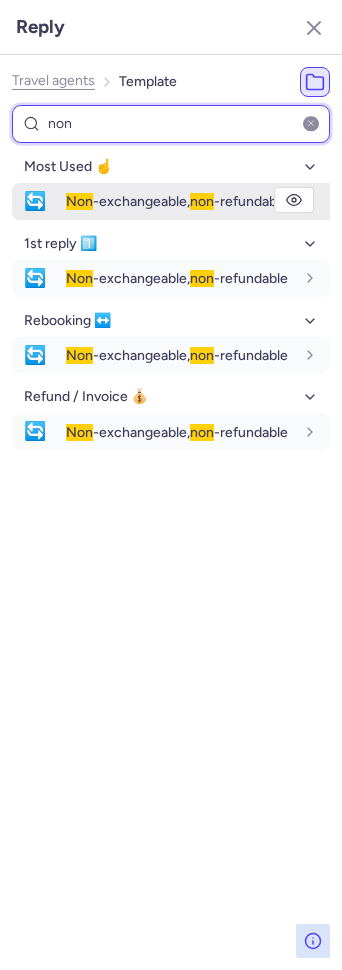 type on "non" 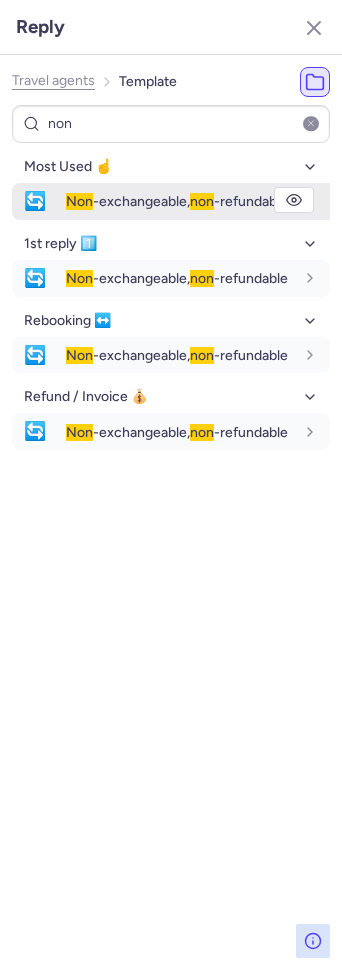 click on "Non -exchangeable,  non -refundable" at bounding box center [198, 201] 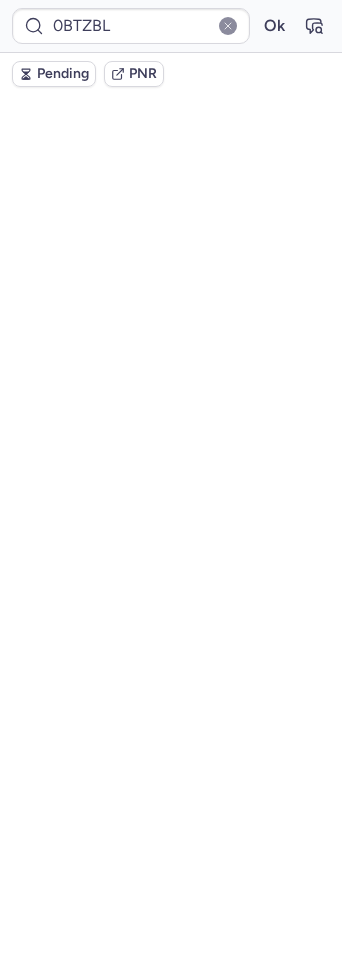 scroll, scrollTop: 0, scrollLeft: 0, axis: both 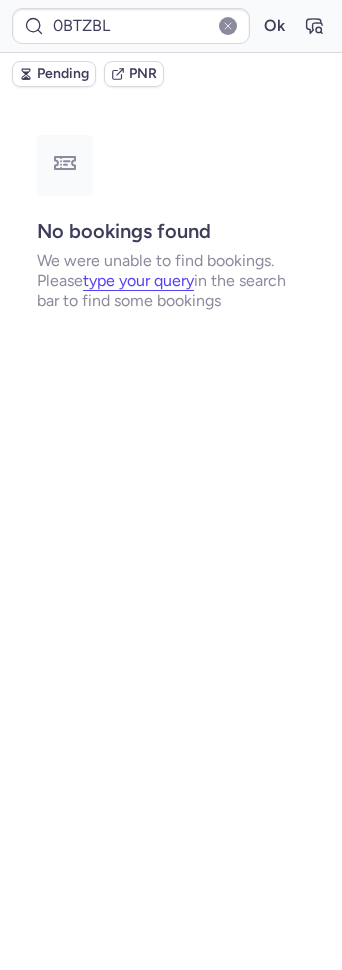 type on "CPFKSG" 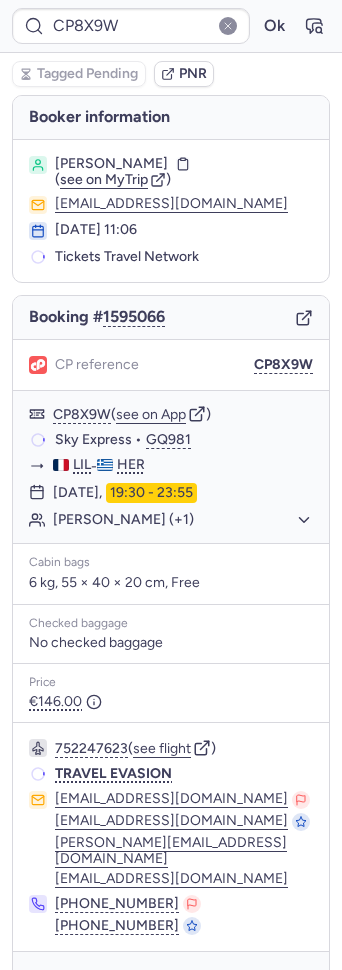 type on "17121244" 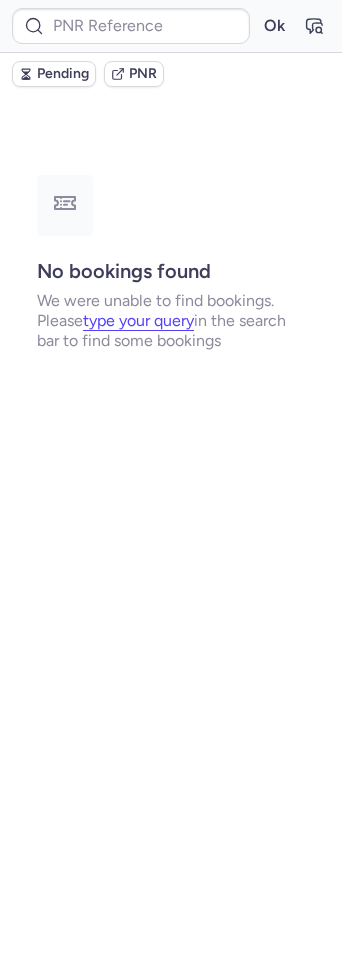 type on "CPUO8U" 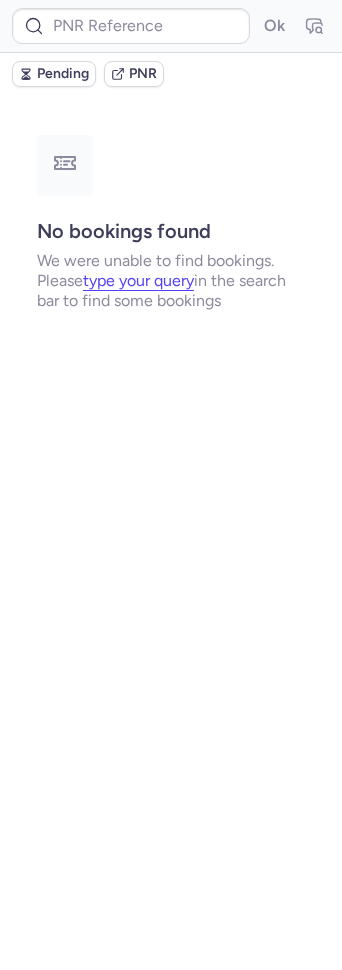 type on "CPHGPC" 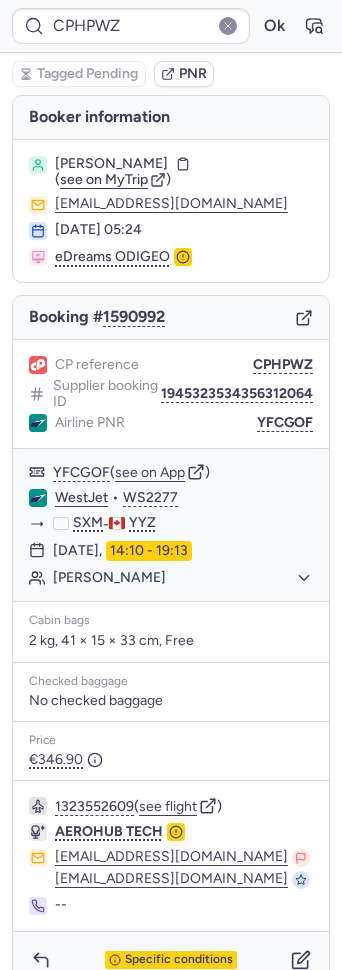 type on "CPMAHI" 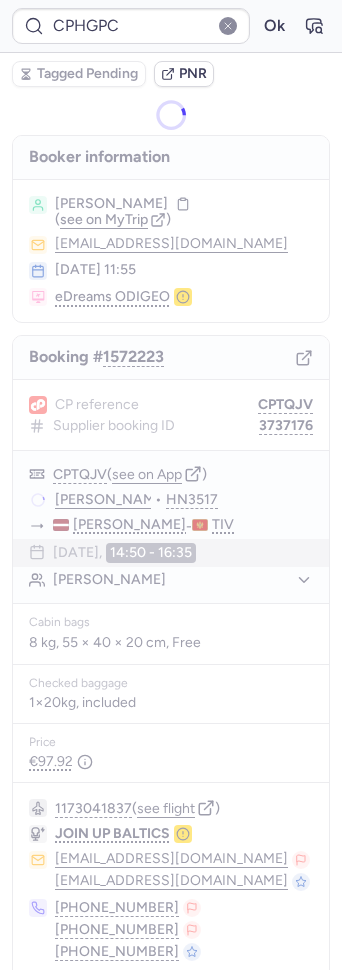 type on "DT1750346211703771" 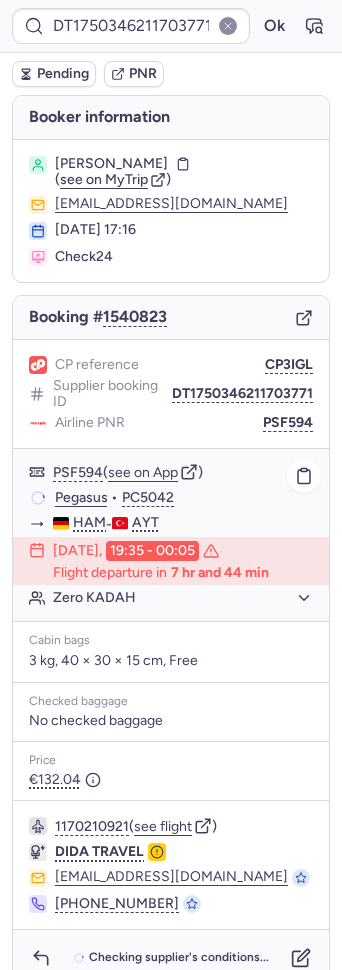 scroll, scrollTop: 15, scrollLeft: 0, axis: vertical 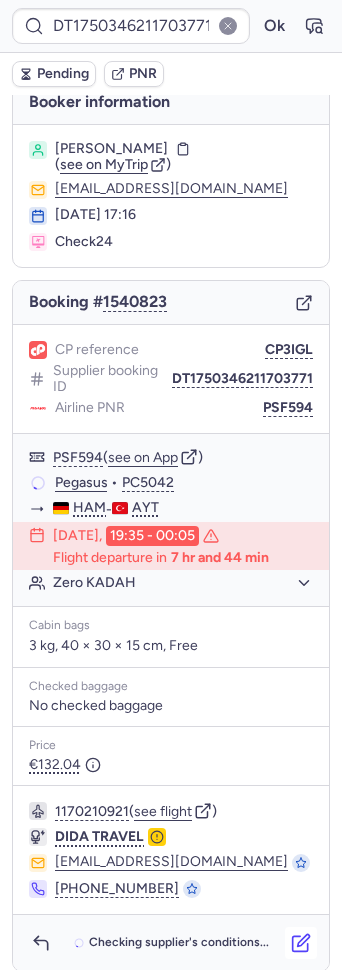 click at bounding box center (301, 943) 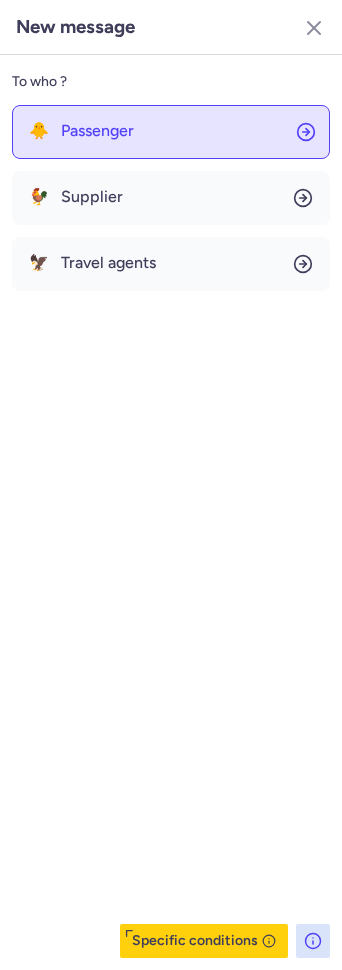 click on "🐥 Passenger" 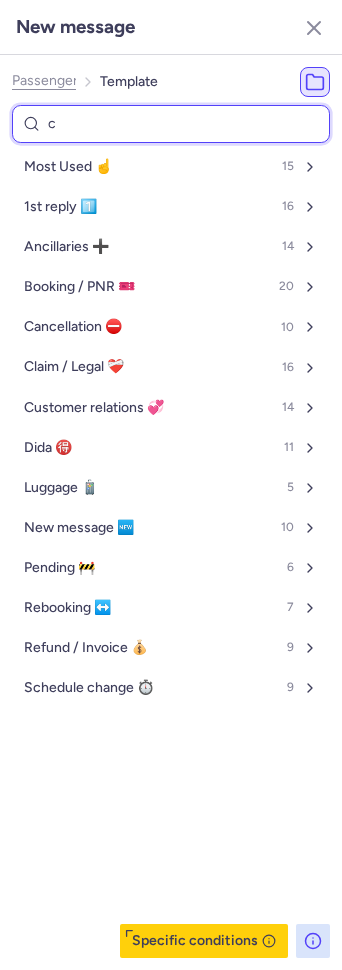type on "ca" 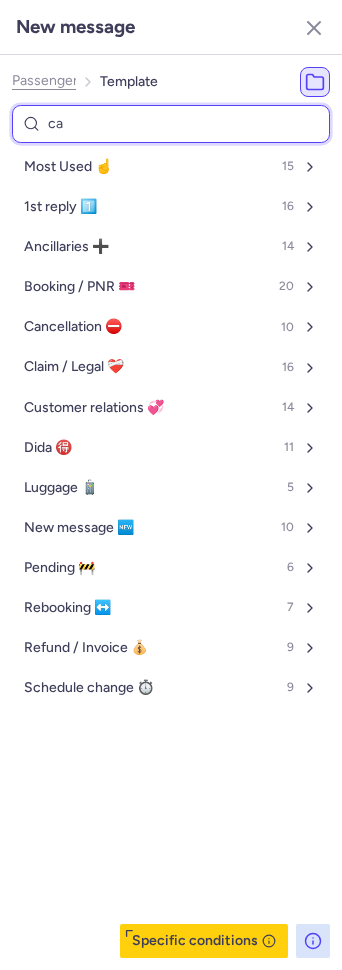select on "en" 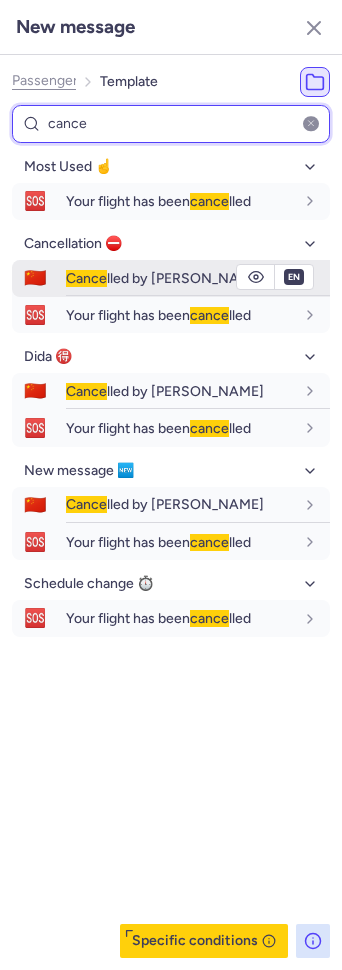 type on "cance" 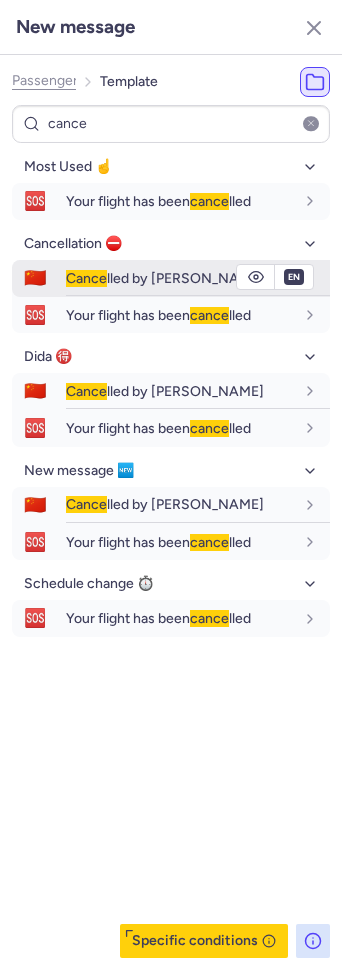 click on "Cance lled by PAX" at bounding box center [165, 278] 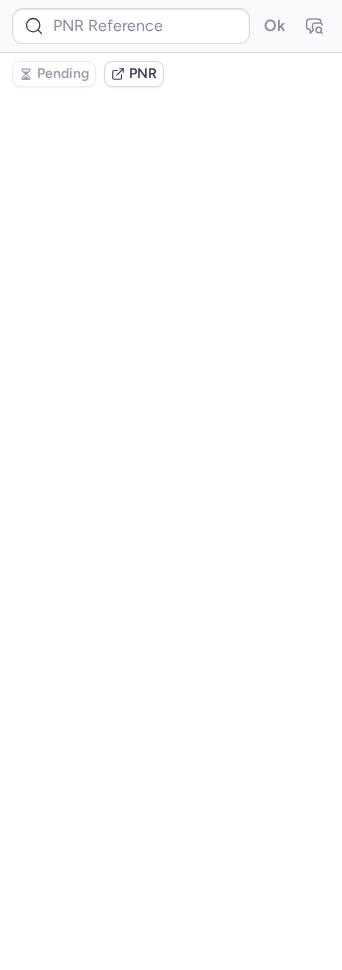scroll, scrollTop: 0, scrollLeft: 0, axis: both 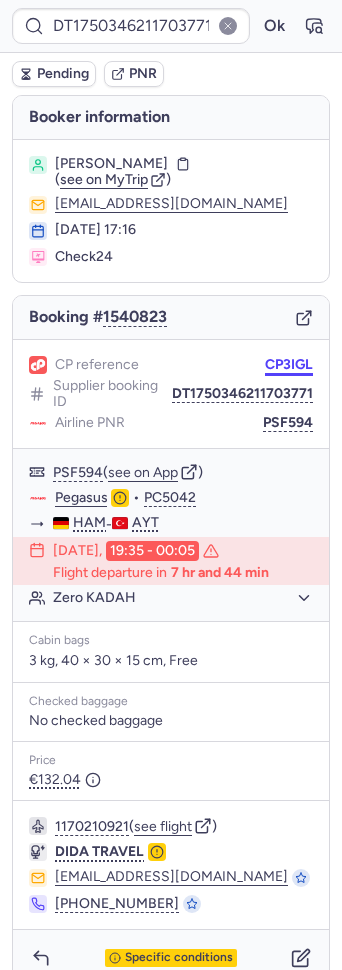 click on "CP3IGL" at bounding box center [289, 365] 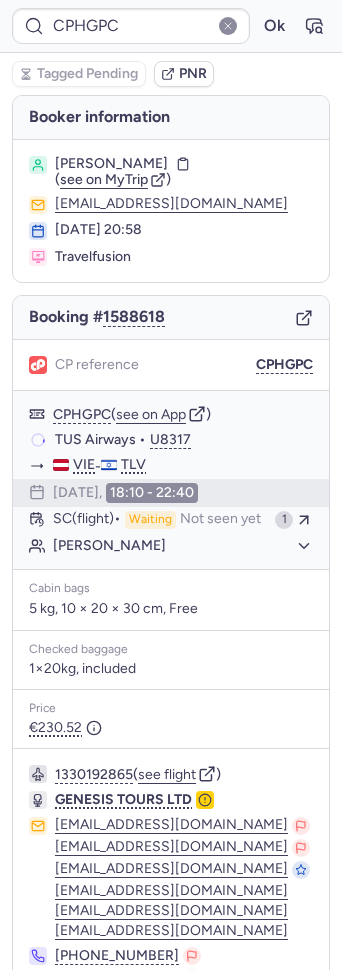 type on "CP3IGL" 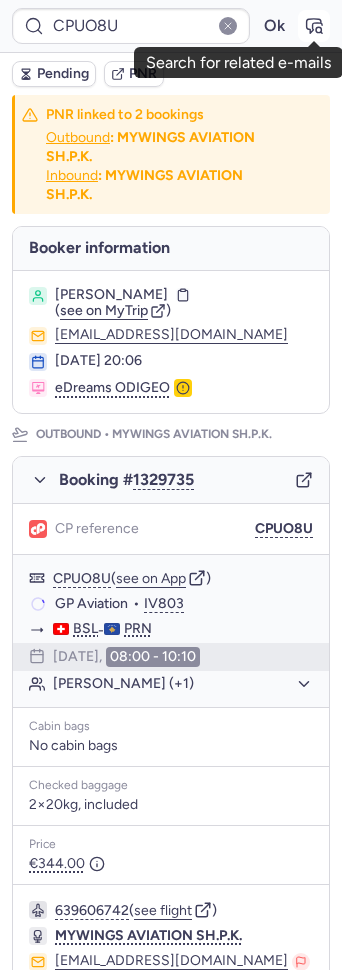 click 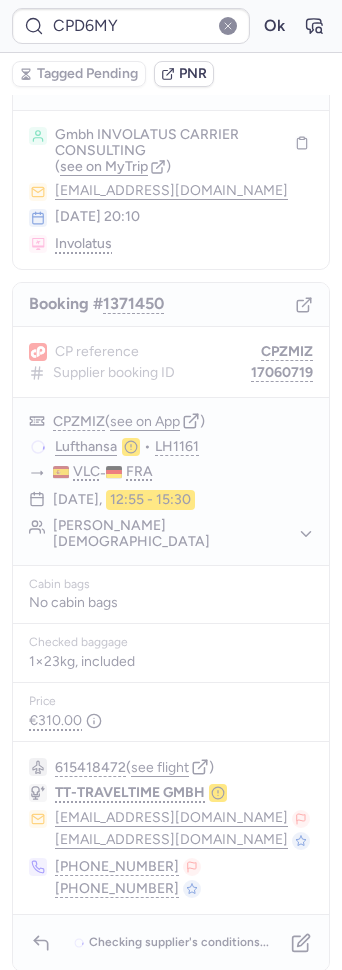 scroll, scrollTop: 0, scrollLeft: 0, axis: both 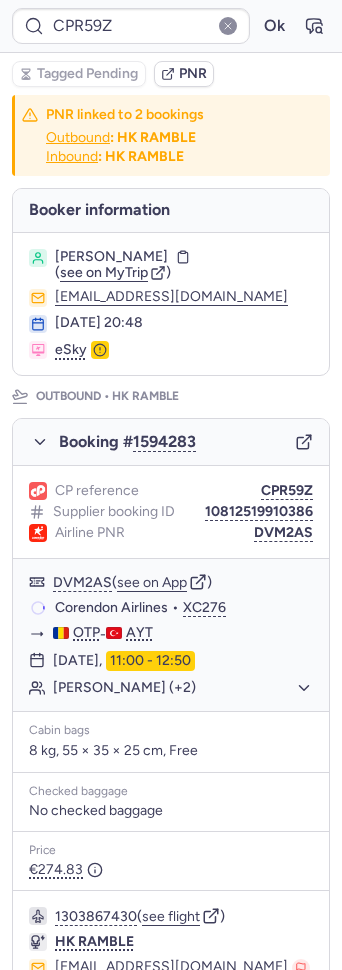 type on "CPHPWZ" 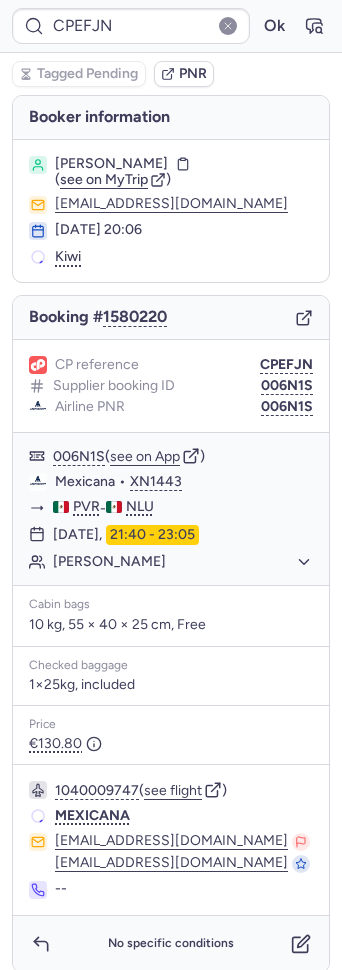 type on "7355615" 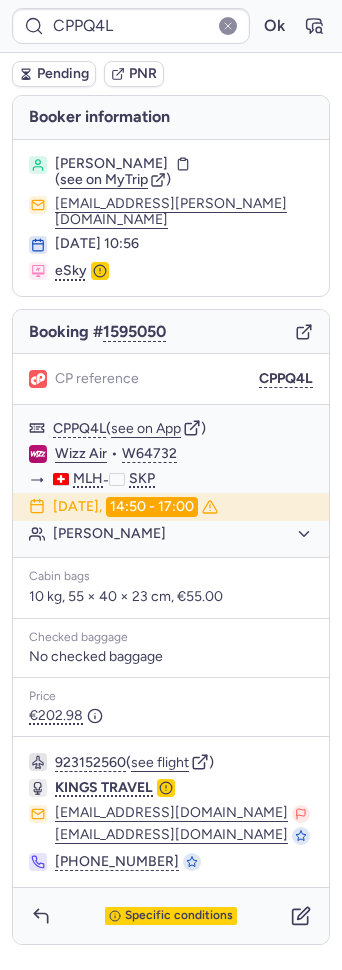 click on "Pending" at bounding box center [54, 74] 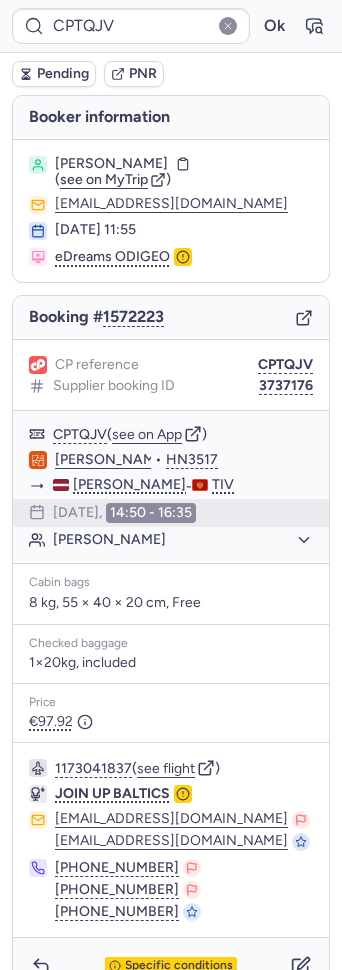 type on "CPSFHB" 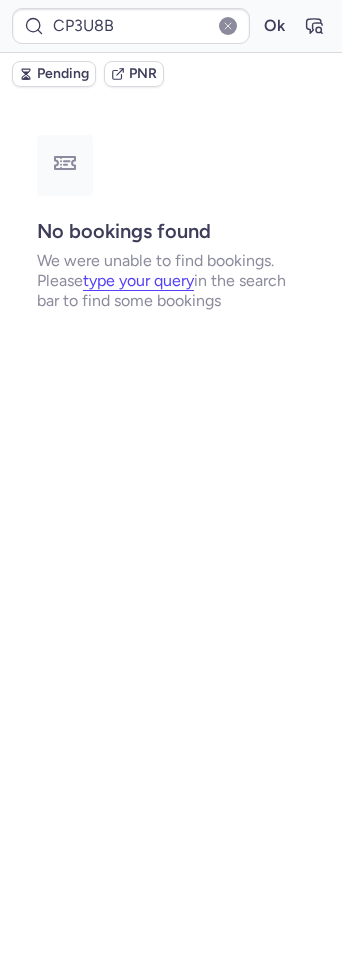 type on "CPHKZ5" 